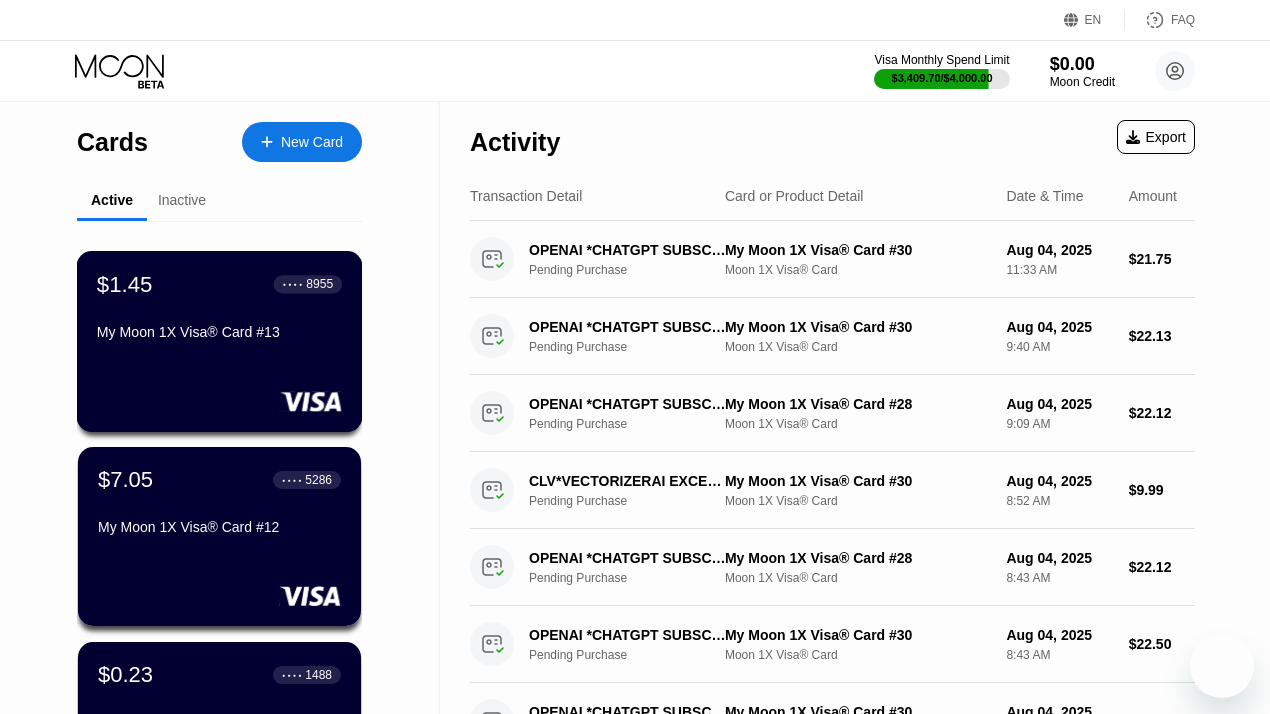 scroll, scrollTop: 0, scrollLeft: 0, axis: both 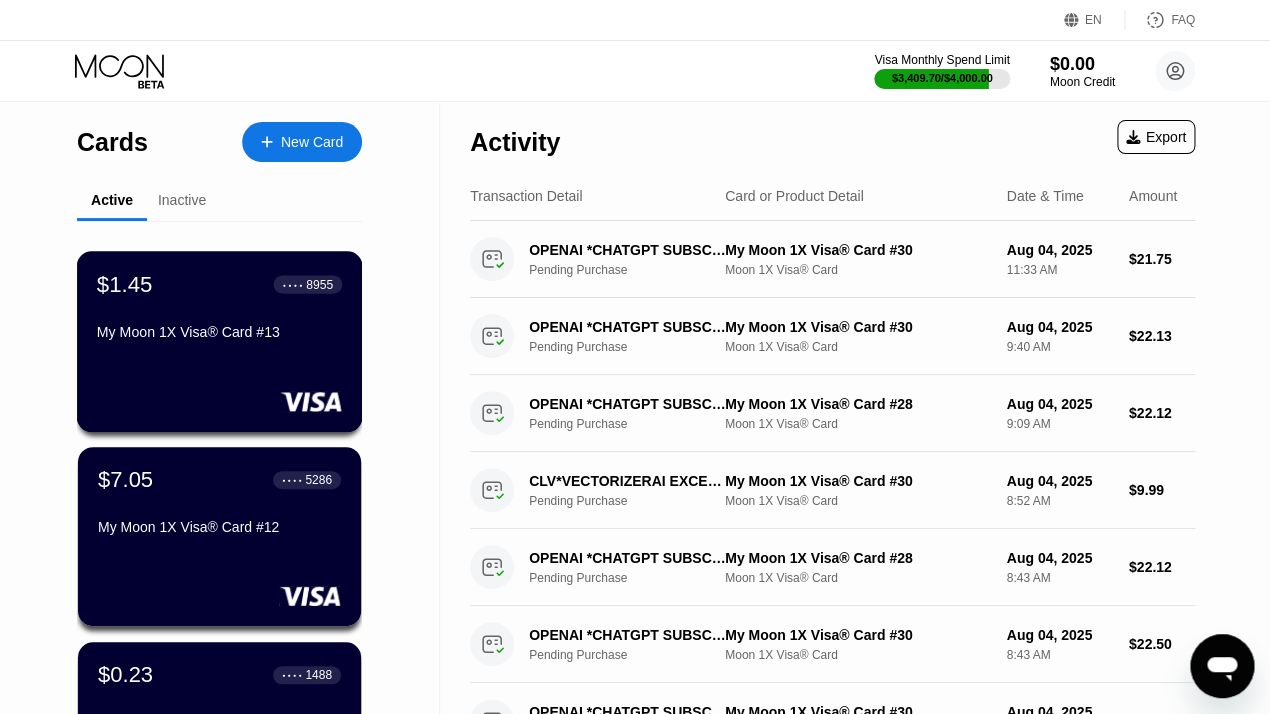 click on "My Moon 1X Visa® Card #13" at bounding box center [219, 336] 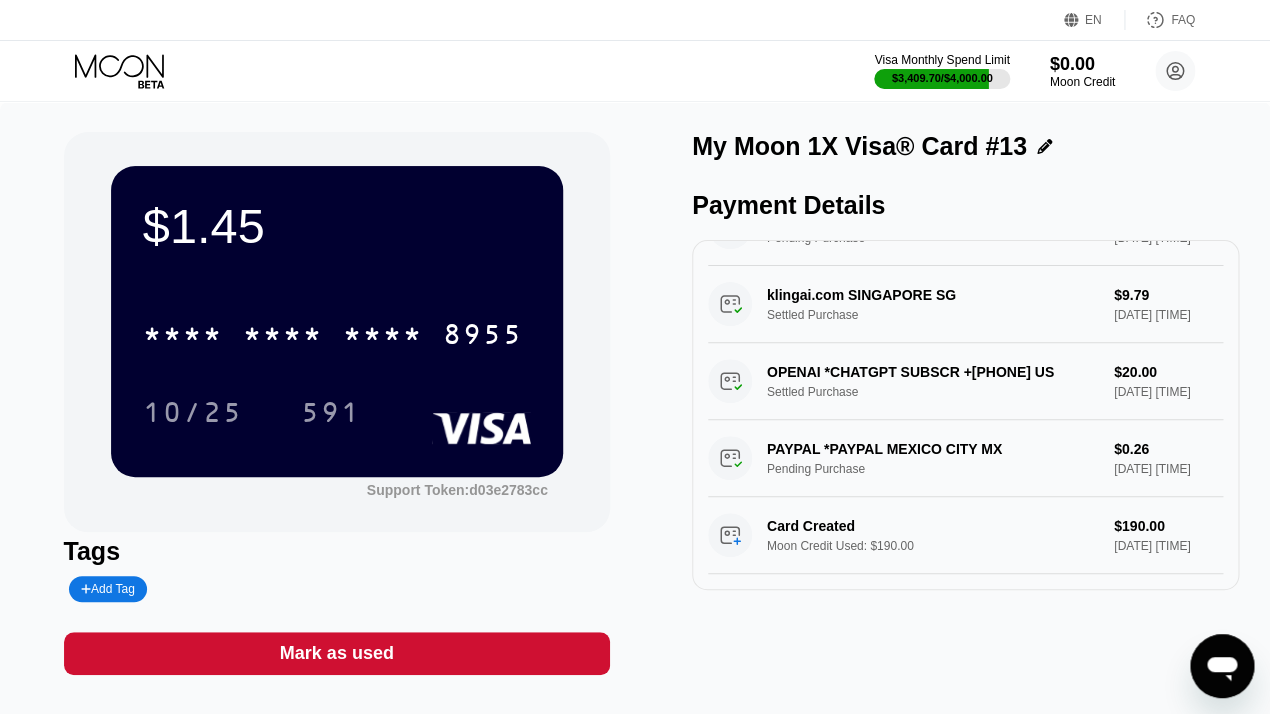 scroll, scrollTop: 447, scrollLeft: 0, axis: vertical 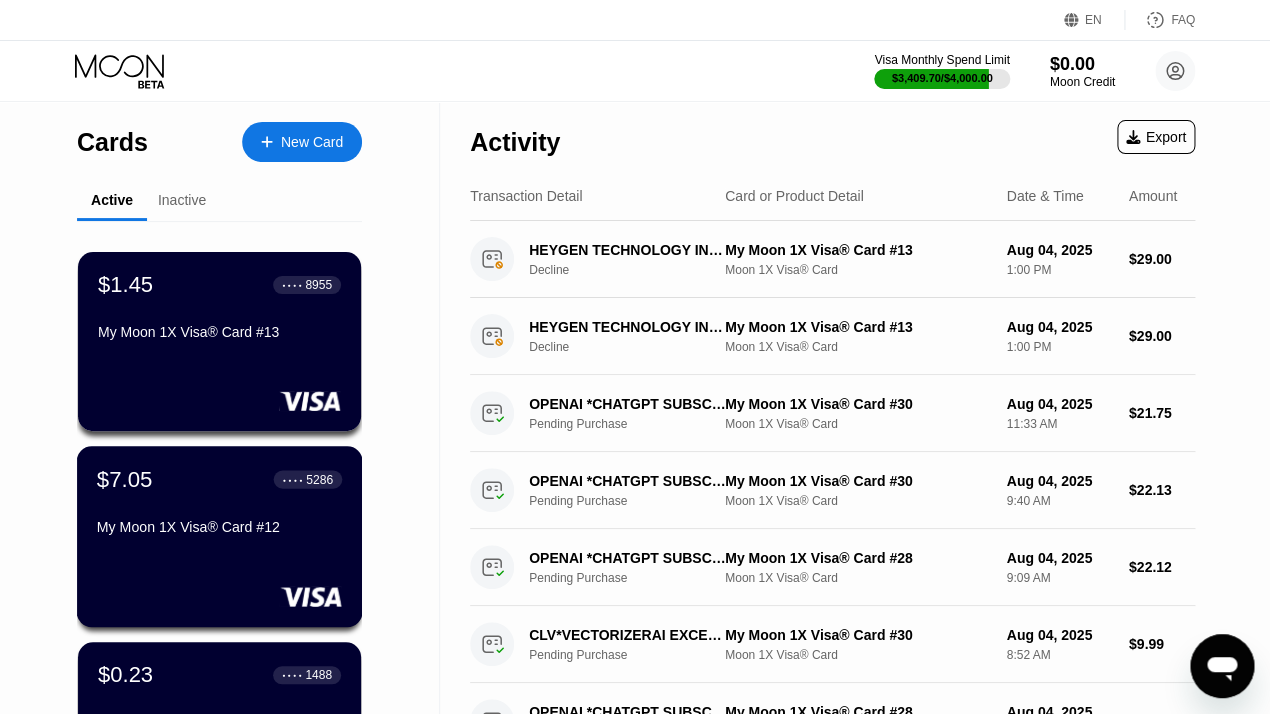 click on "$7.05 ● ● ● ● 5286 My Moon 1X Visa® Card #12" at bounding box center (219, 504) 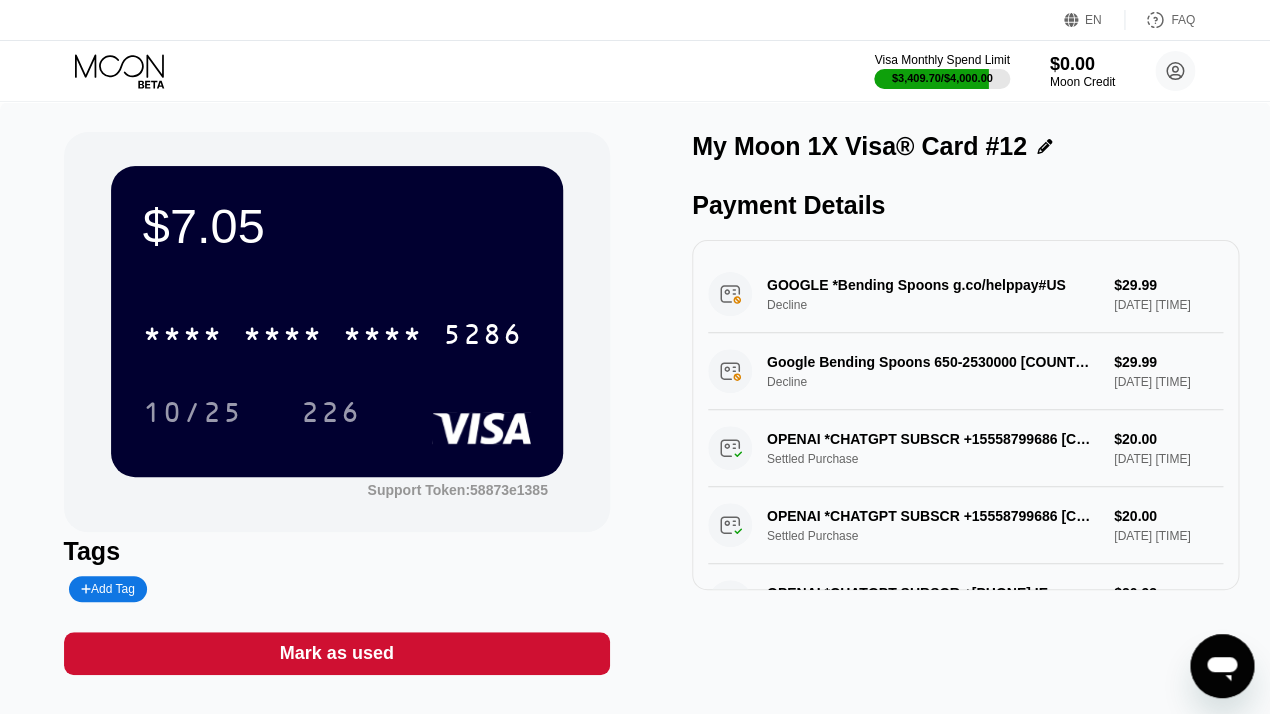 click 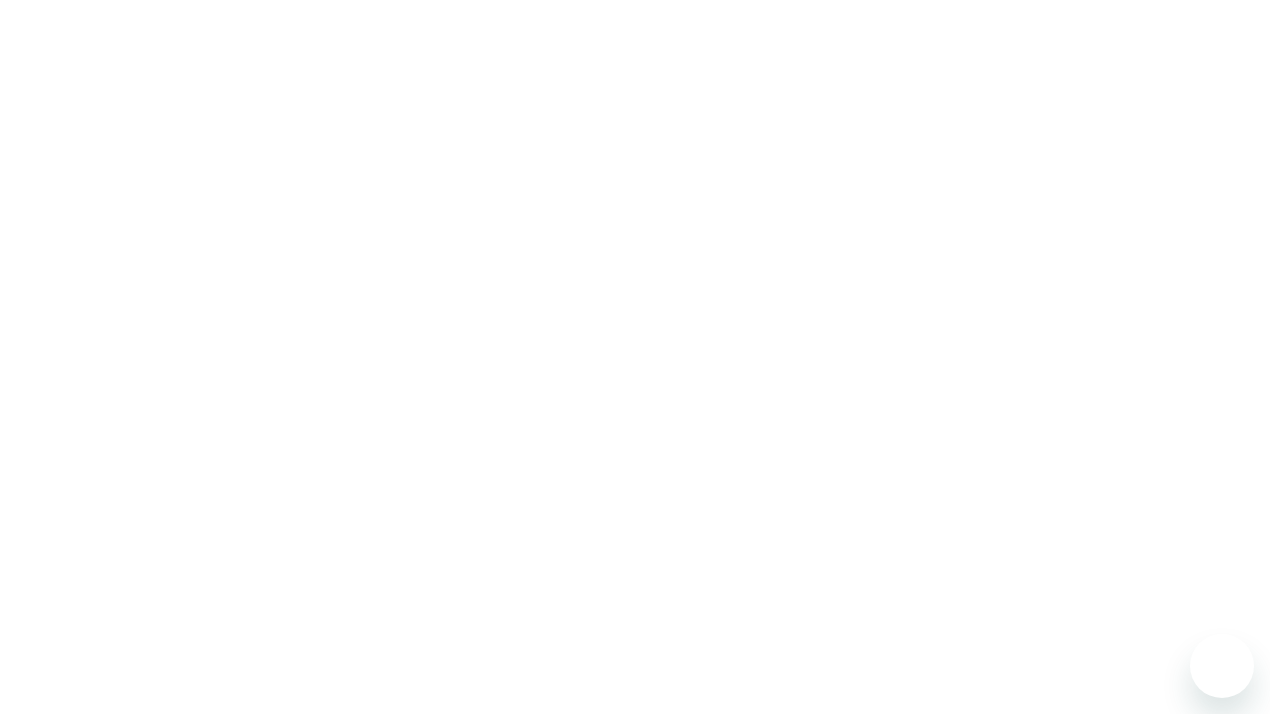 scroll, scrollTop: 0, scrollLeft: 0, axis: both 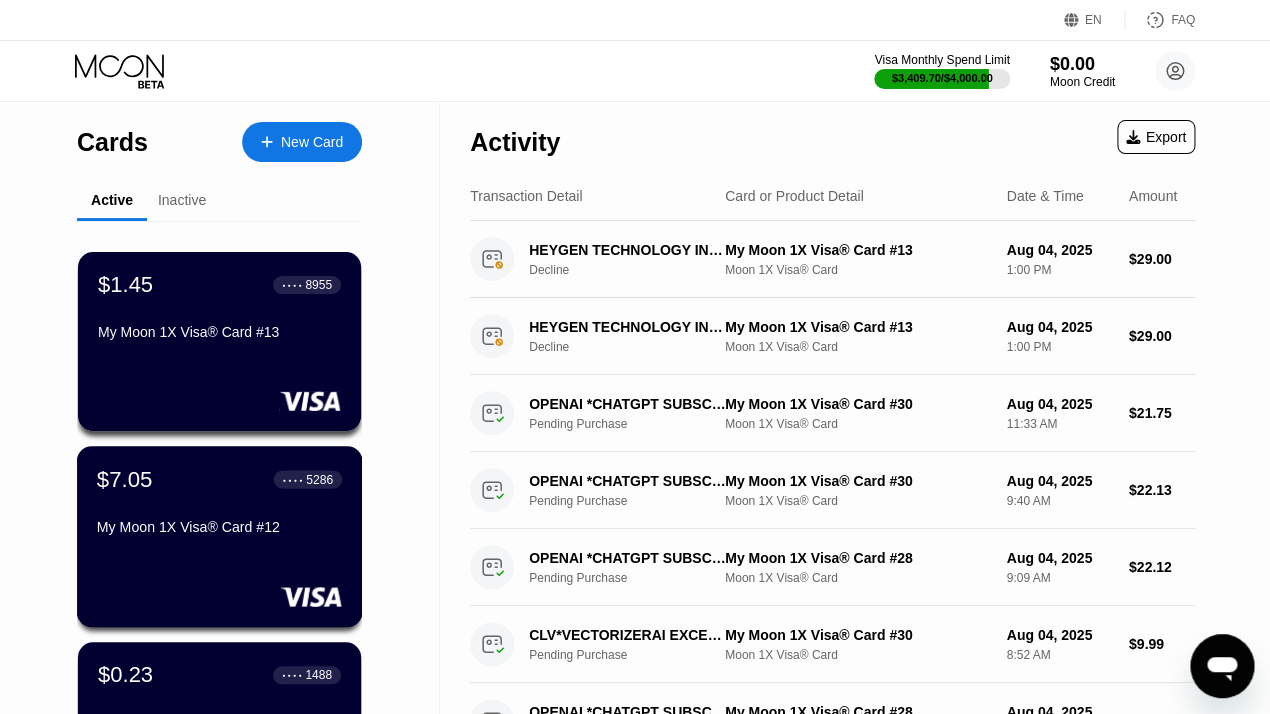 click on "$7.05 ● ● ● ● 5286" at bounding box center [219, 479] 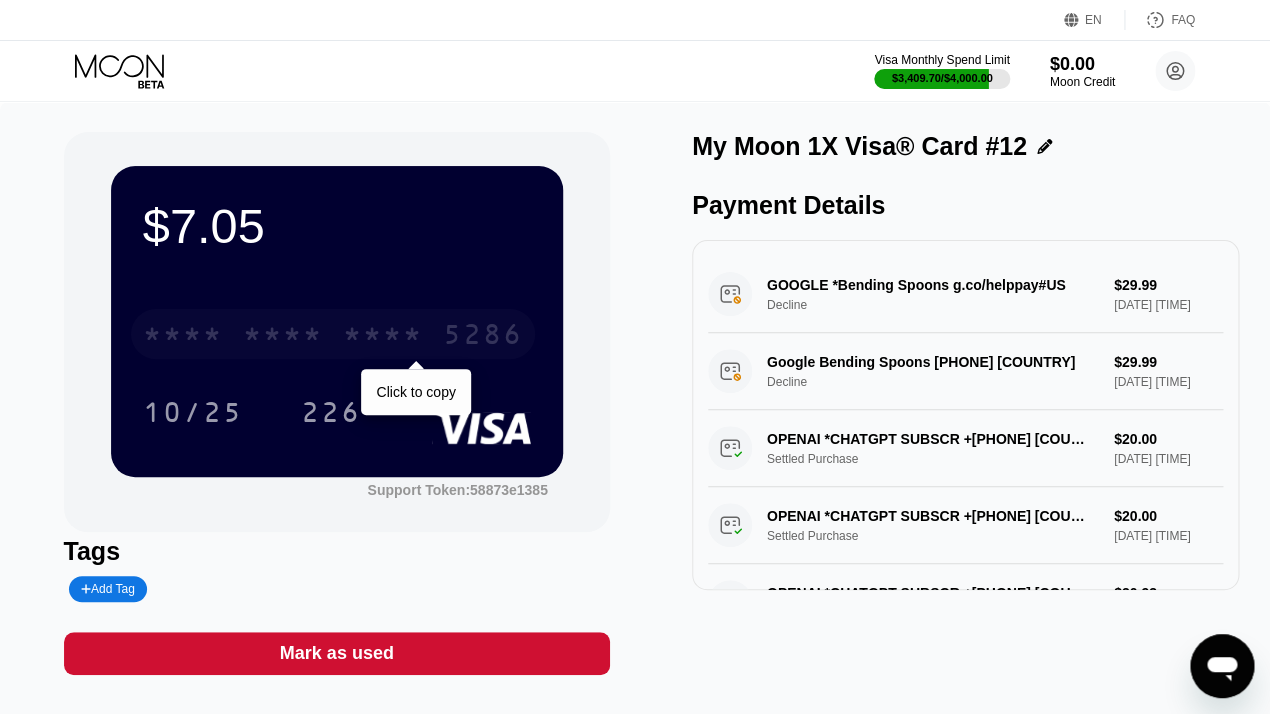 click on "* * * *" at bounding box center [283, 337] 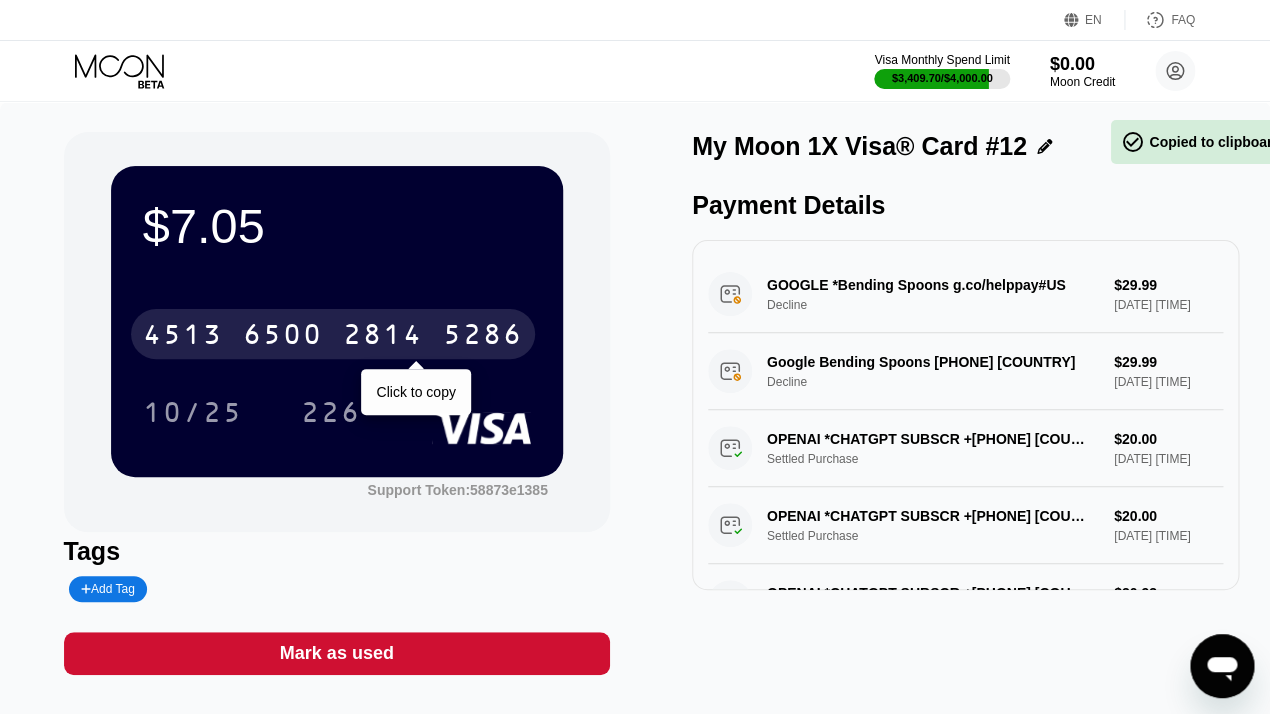 click on "6500" at bounding box center [283, 337] 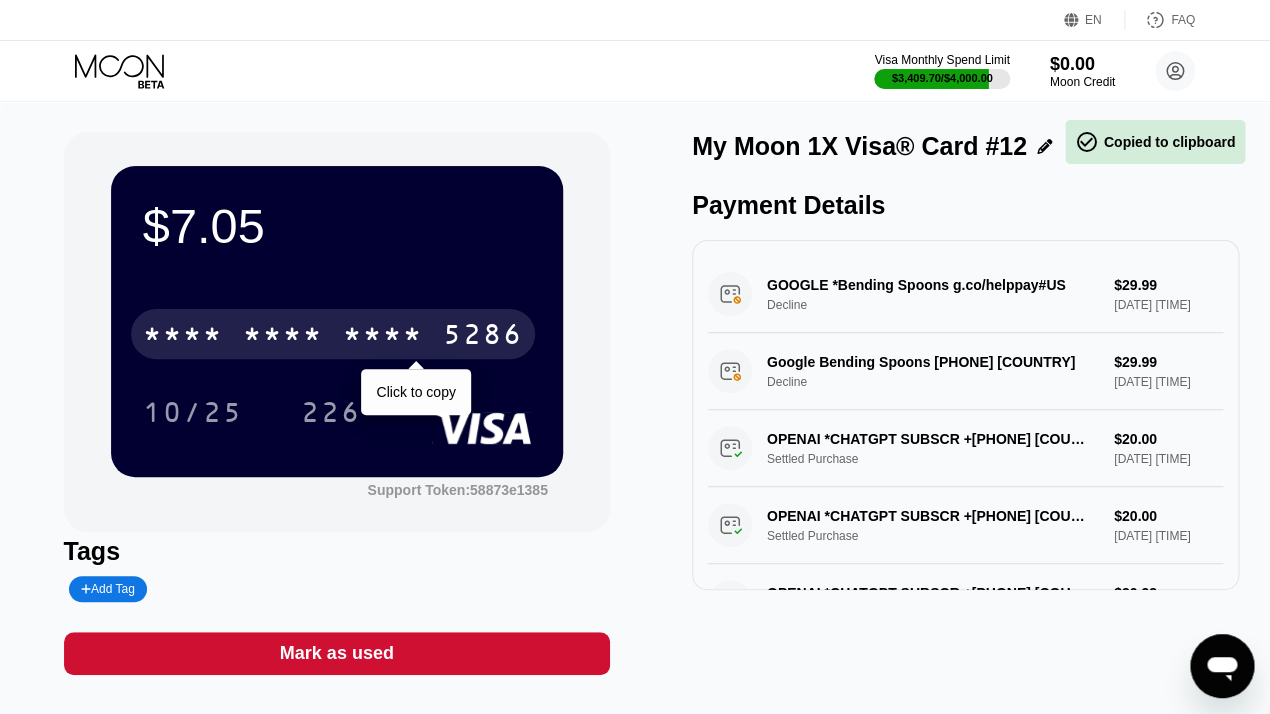 click on "* * * *" at bounding box center [283, 337] 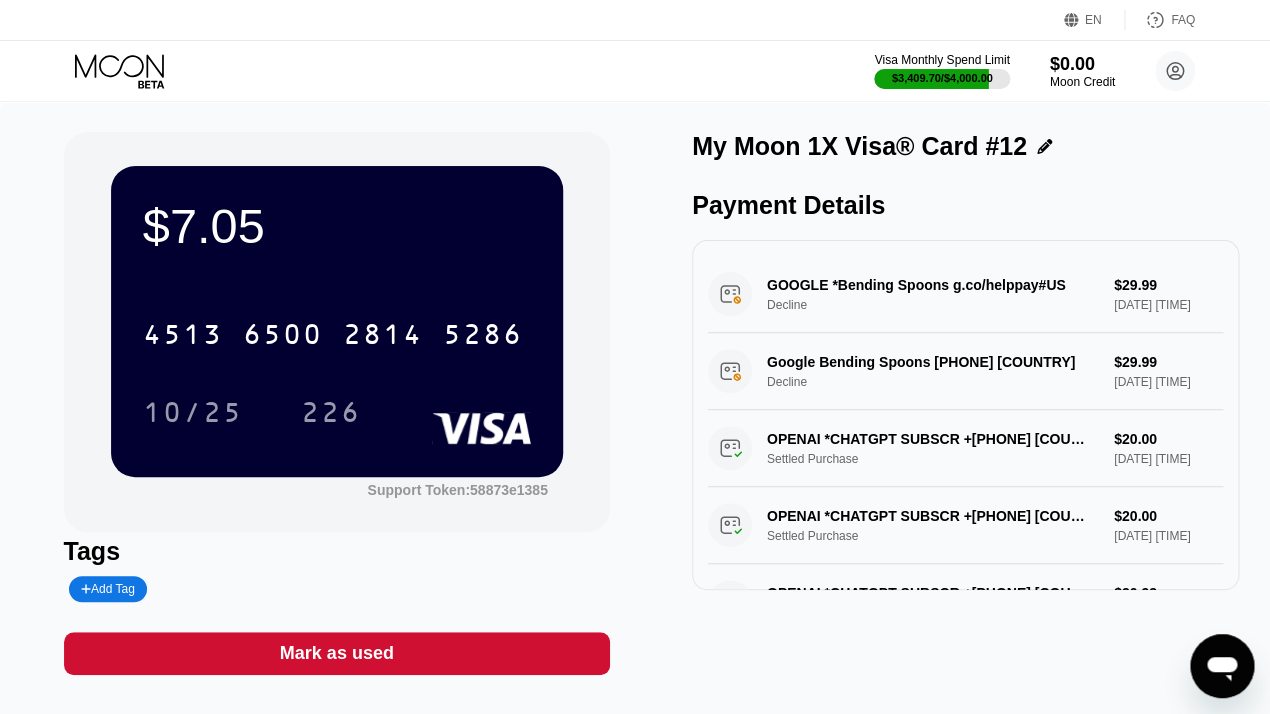 click 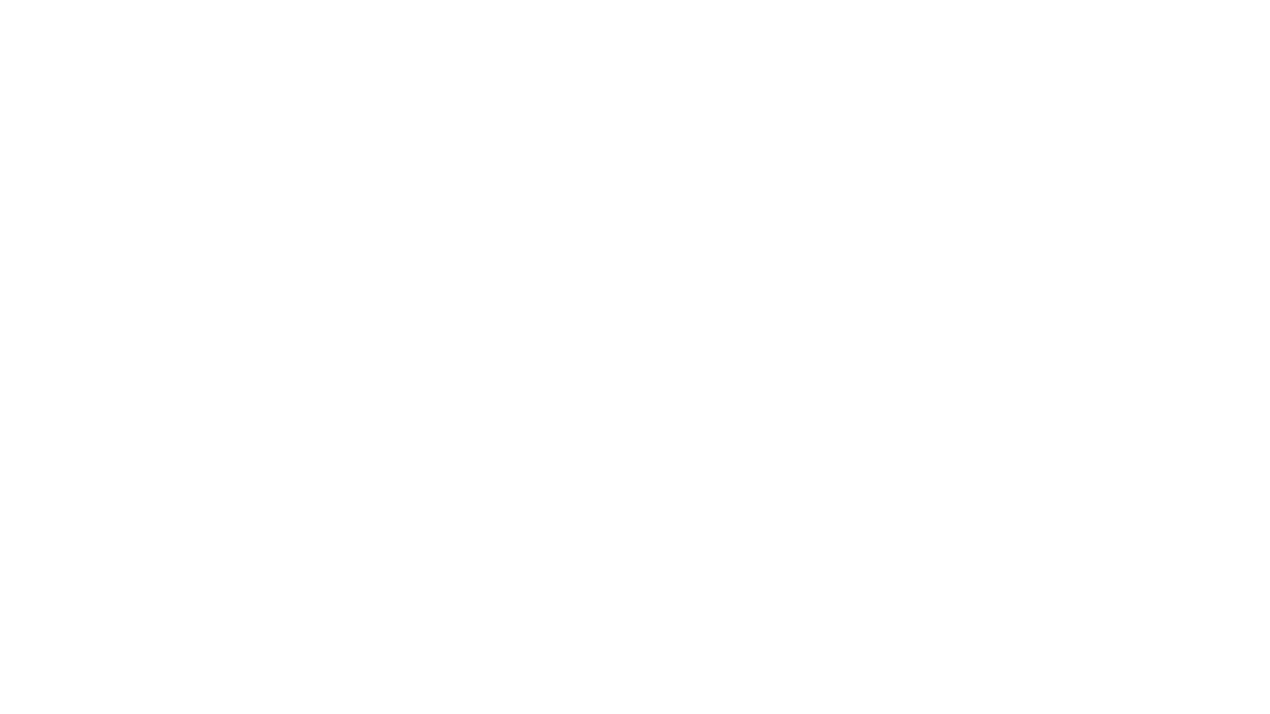 scroll, scrollTop: 0, scrollLeft: 0, axis: both 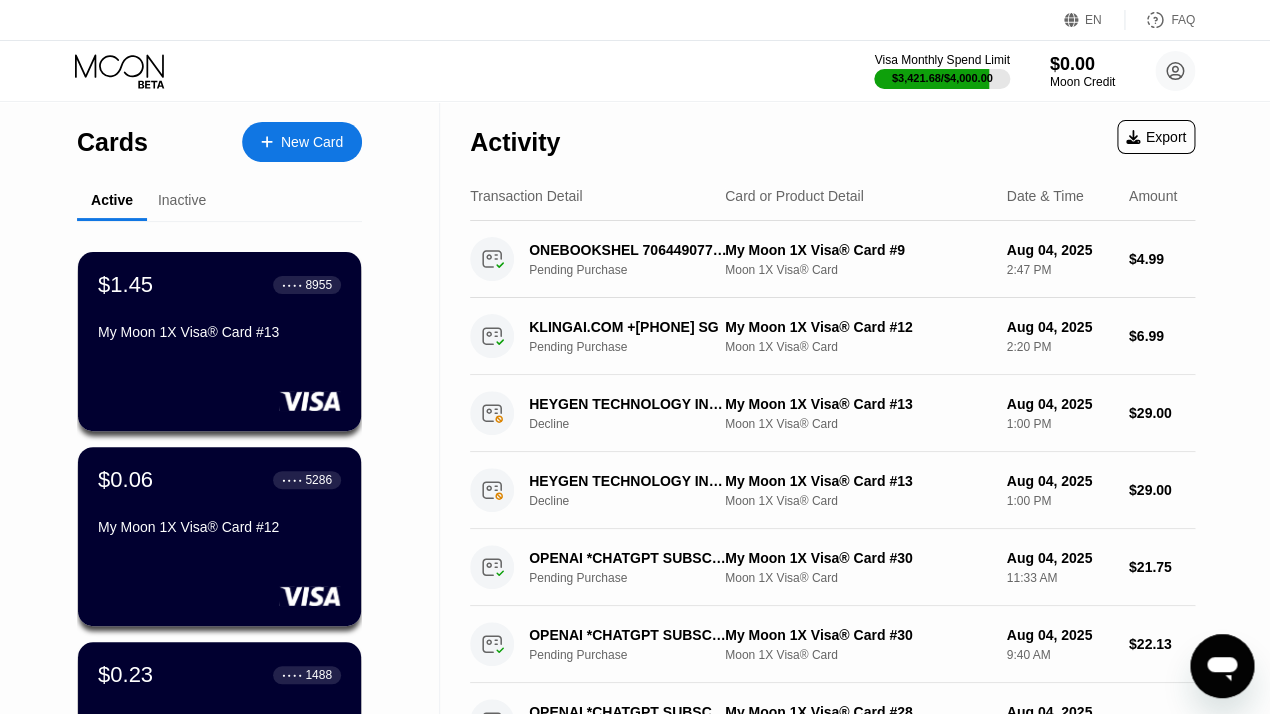 click on "Inactive" at bounding box center (182, 200) 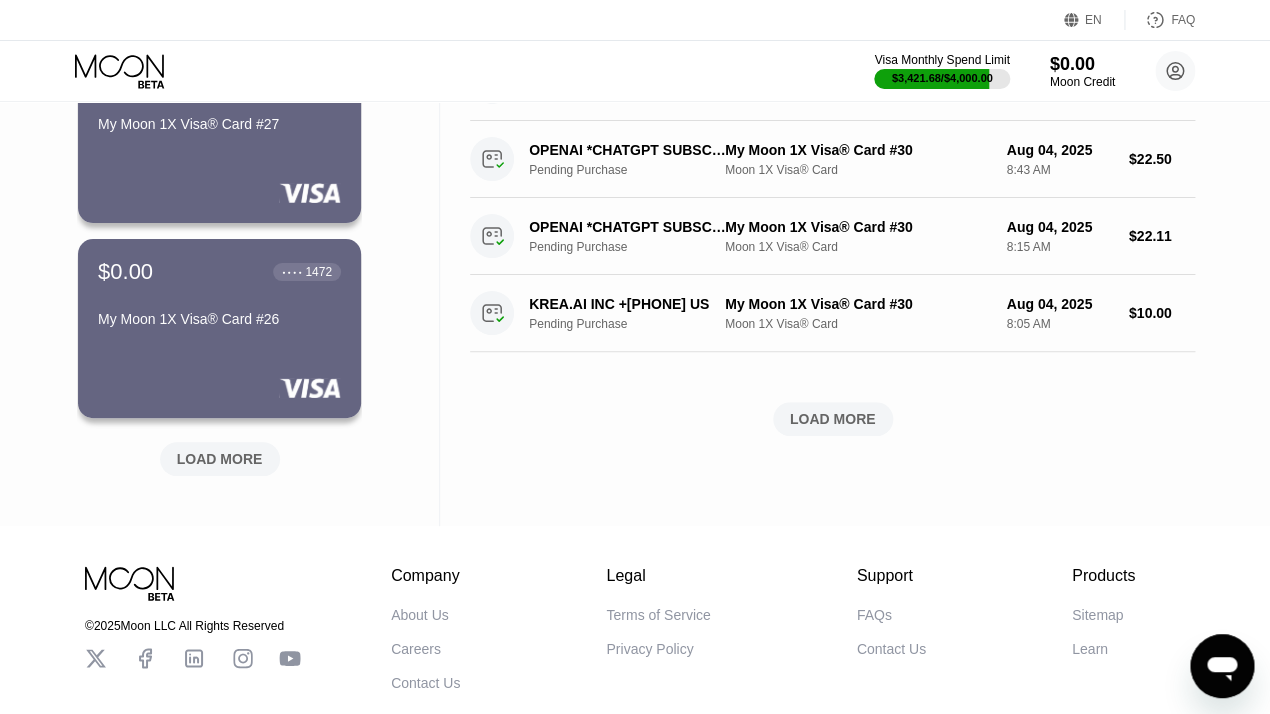 scroll, scrollTop: 852, scrollLeft: 0, axis: vertical 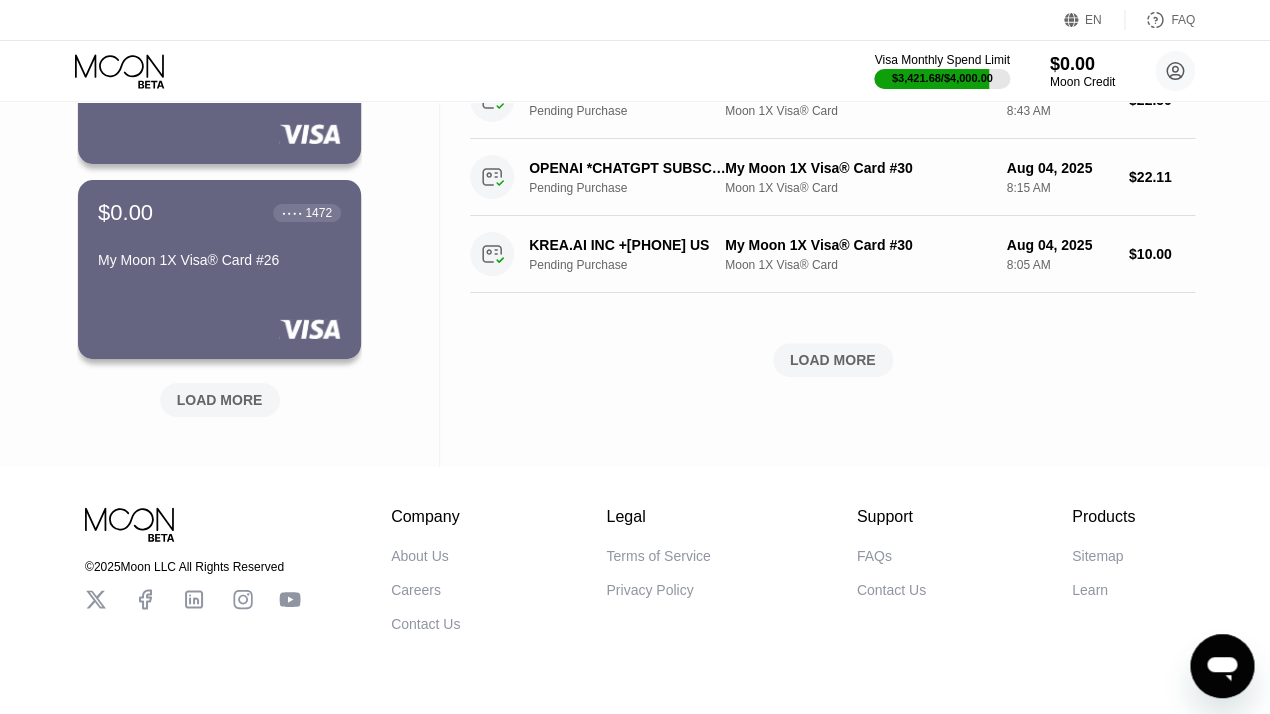 click on "LOAD MORE" at bounding box center (220, 400) 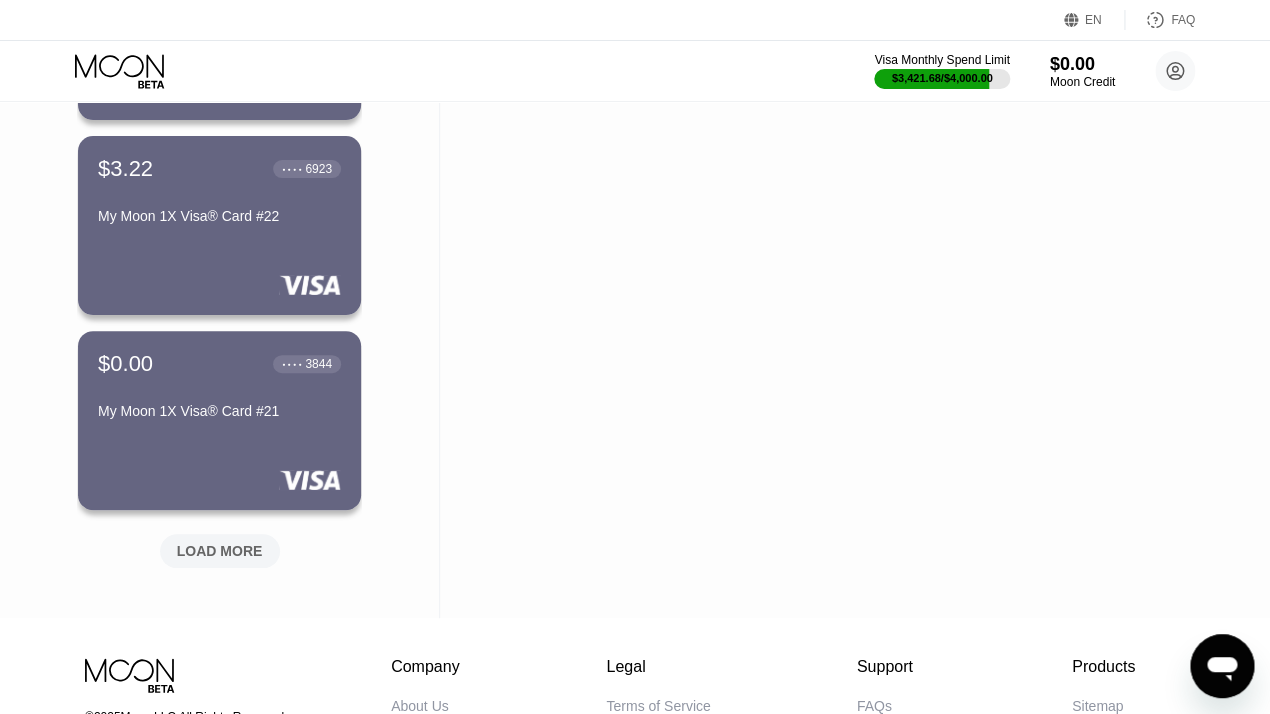 scroll, scrollTop: 1704, scrollLeft: 0, axis: vertical 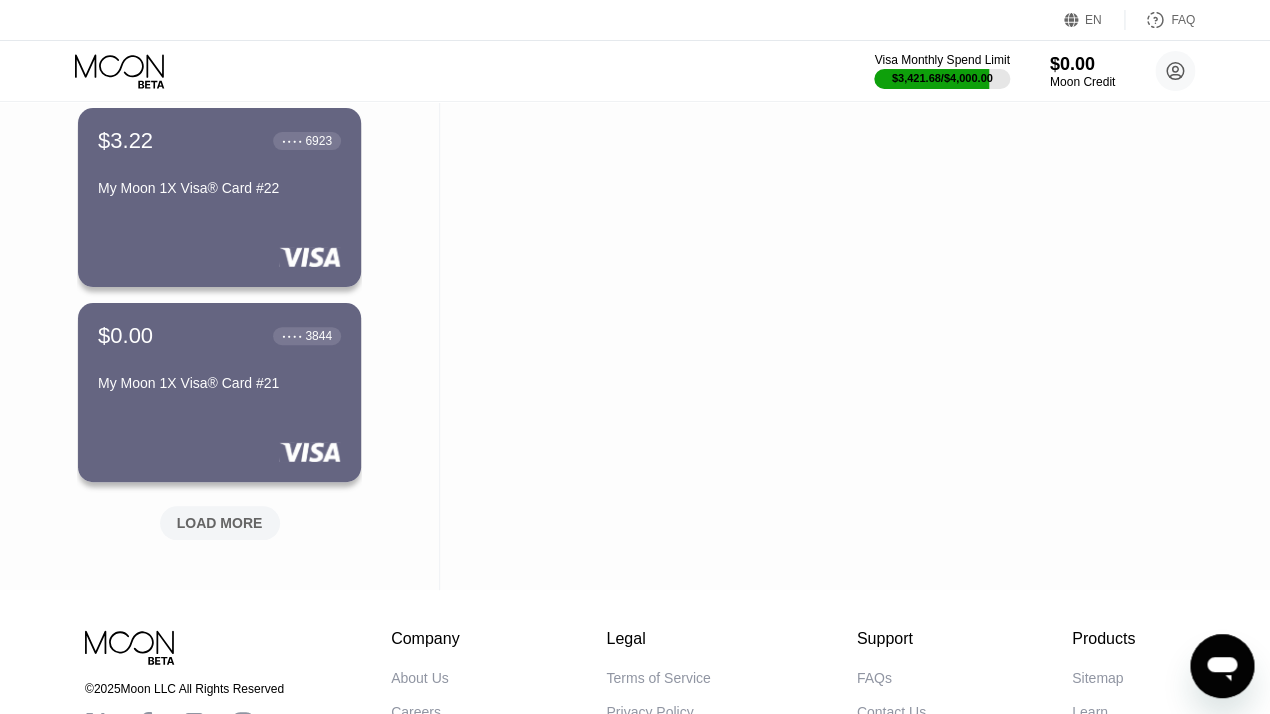click on "LOAD MORE" at bounding box center [220, 523] 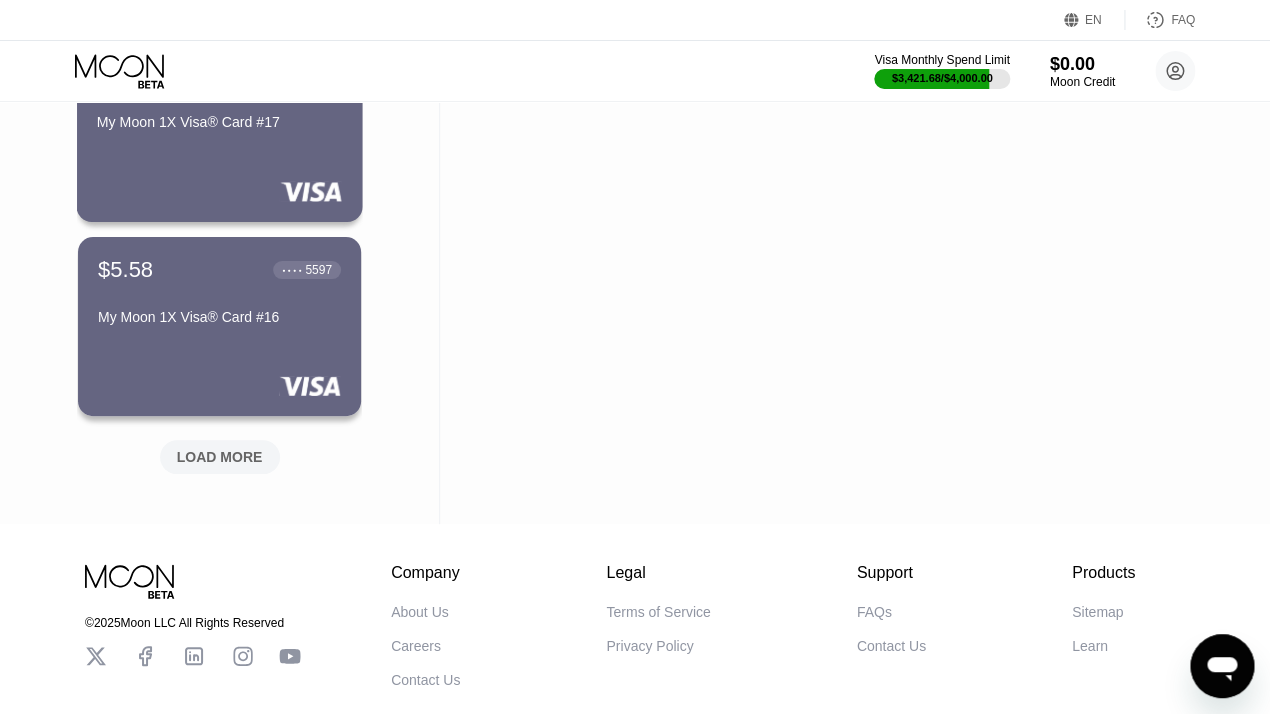 scroll, scrollTop: 2767, scrollLeft: 0, axis: vertical 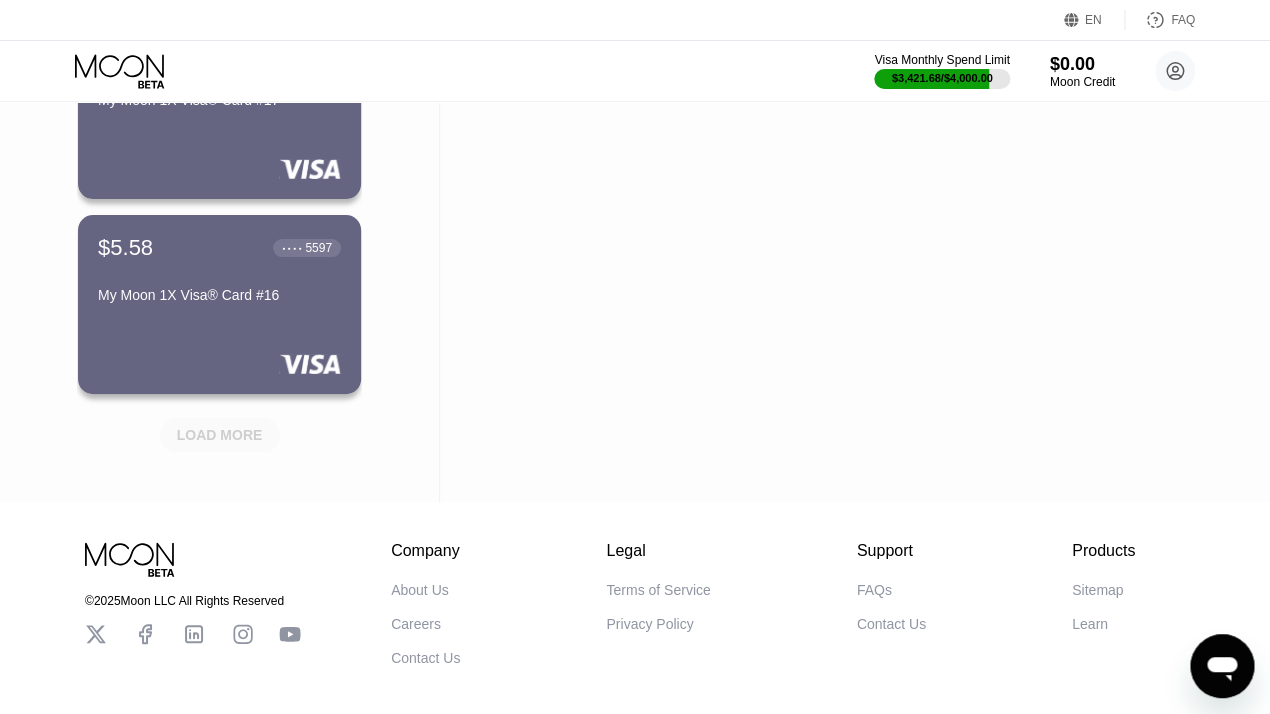 click on "LOAD MORE" at bounding box center (220, 435) 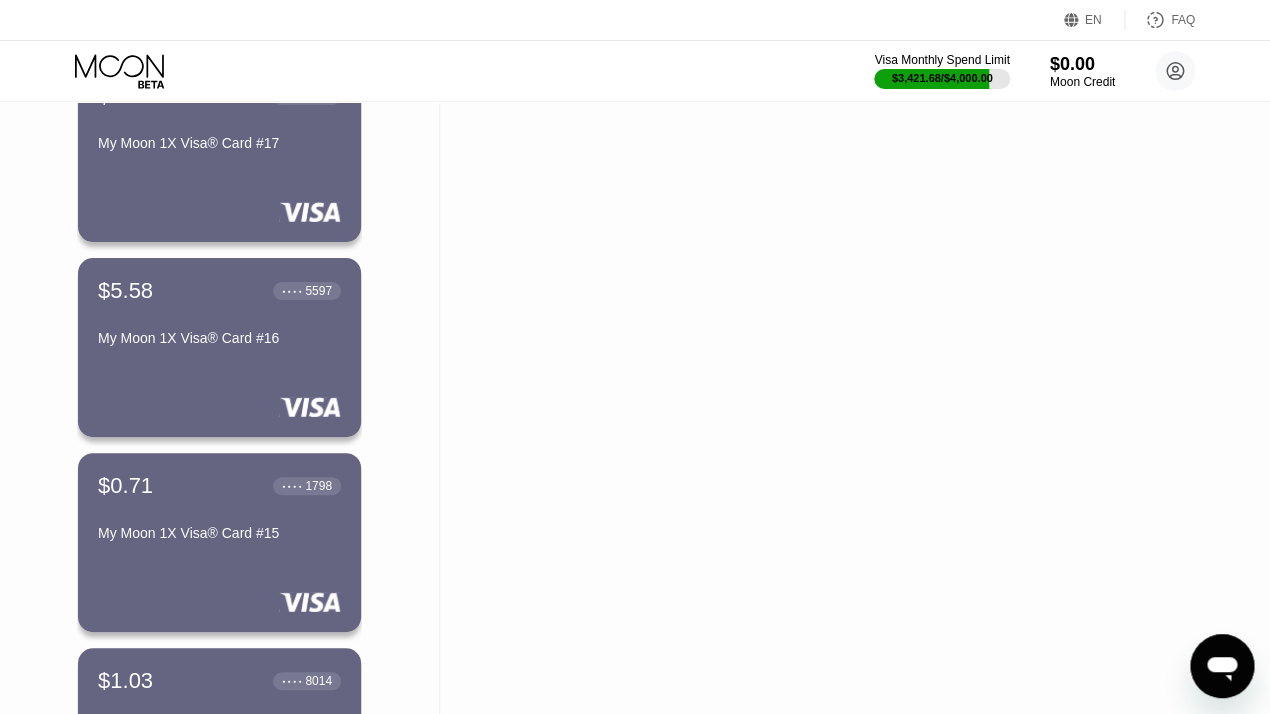 scroll, scrollTop: 2746, scrollLeft: 0, axis: vertical 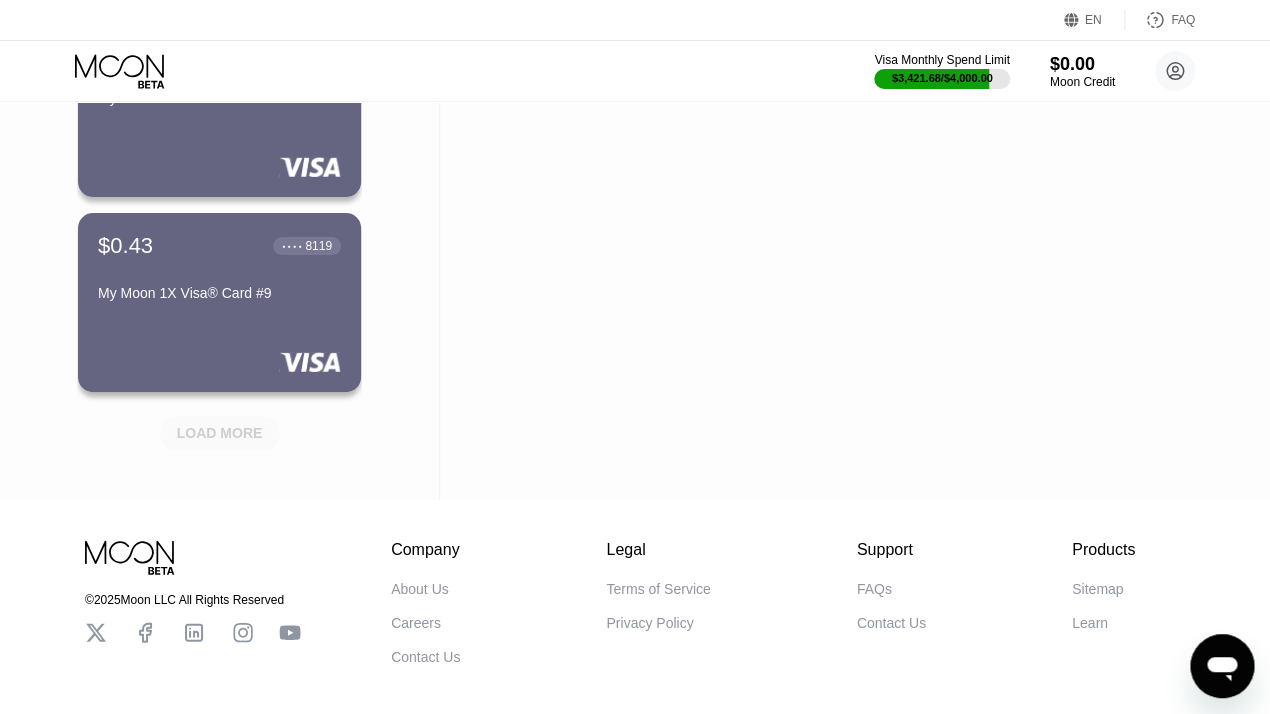 click on "LOAD MORE" at bounding box center [220, 433] 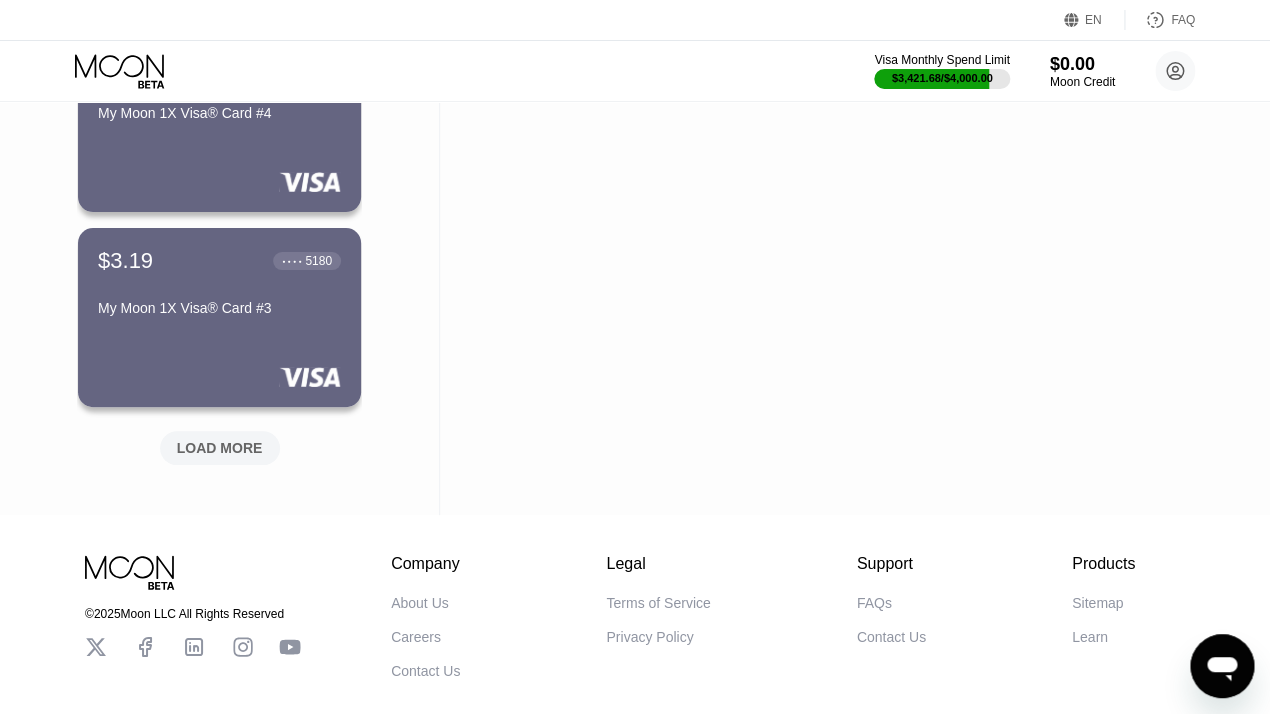 scroll, scrollTop: 4708, scrollLeft: 0, axis: vertical 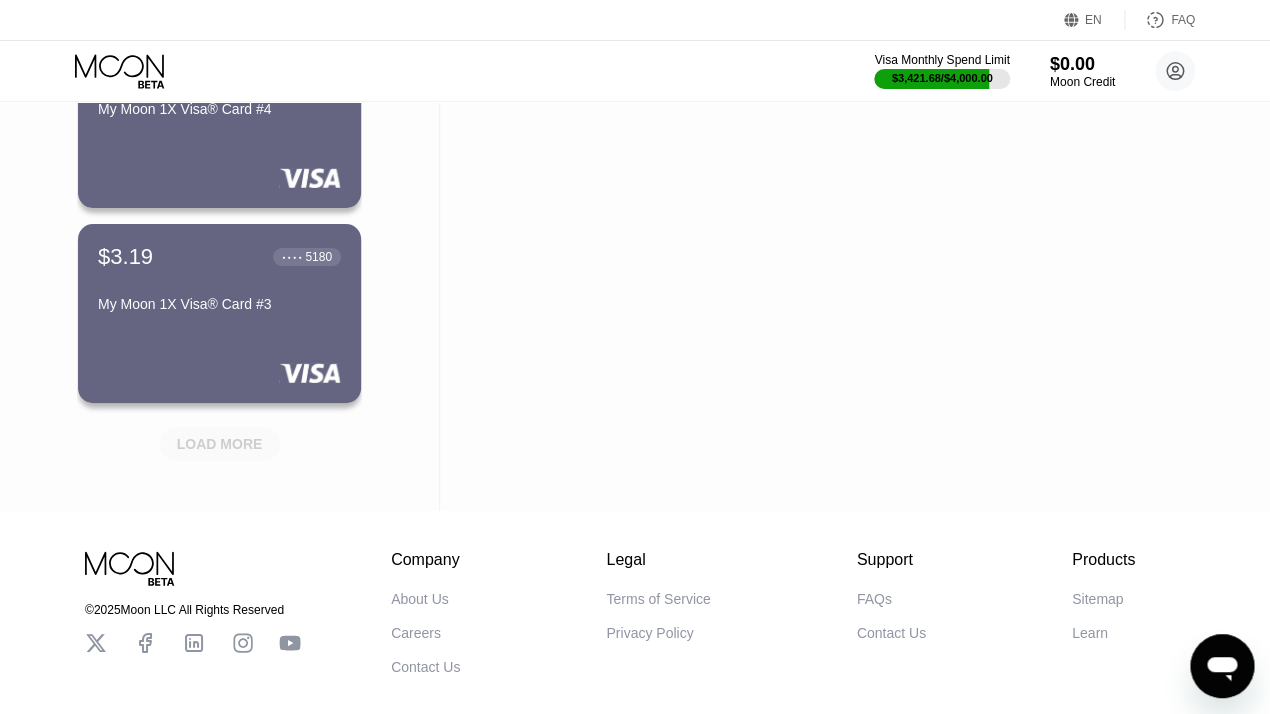 click on "LOAD MORE" at bounding box center (220, 444) 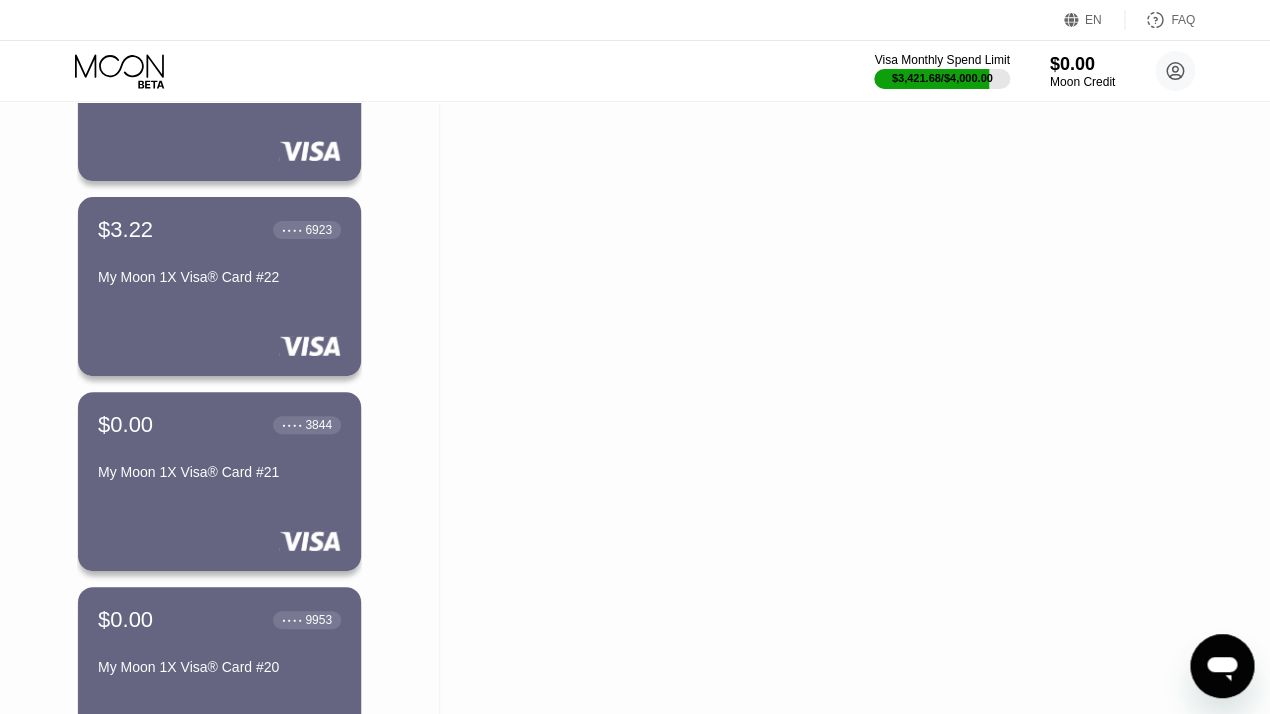scroll, scrollTop: 0, scrollLeft: 0, axis: both 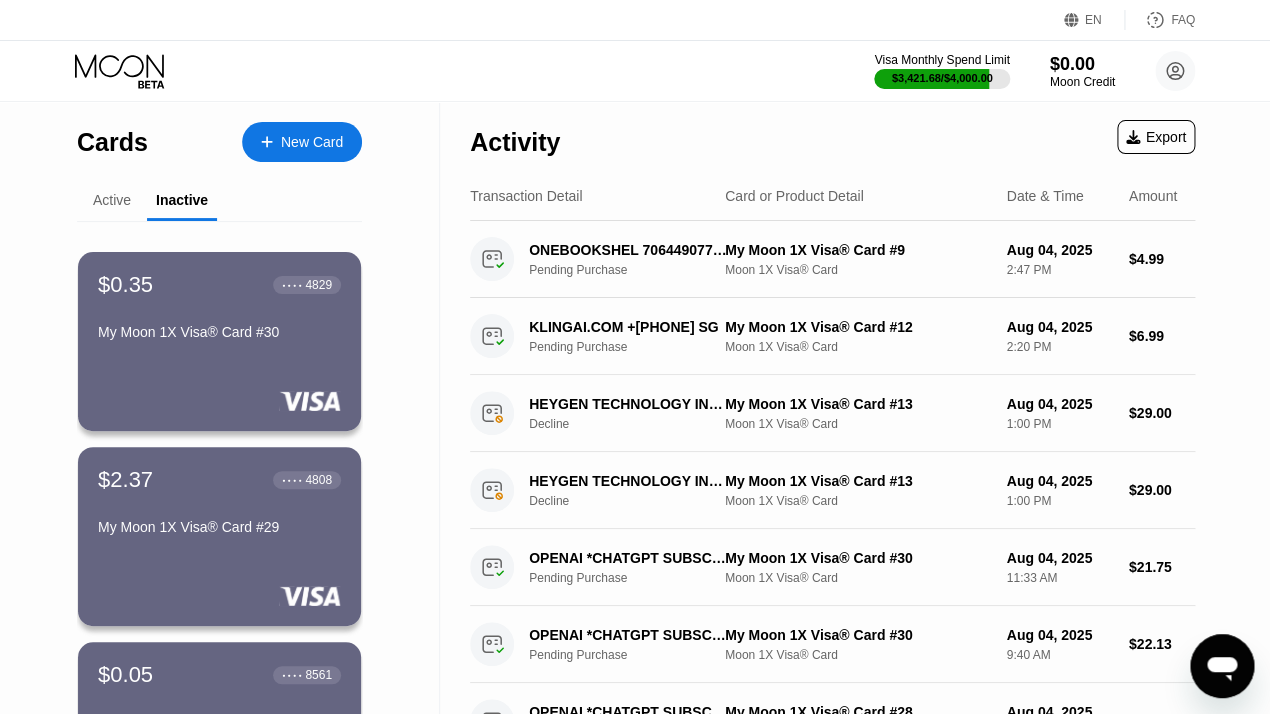 click on "Active" at bounding box center [112, 200] 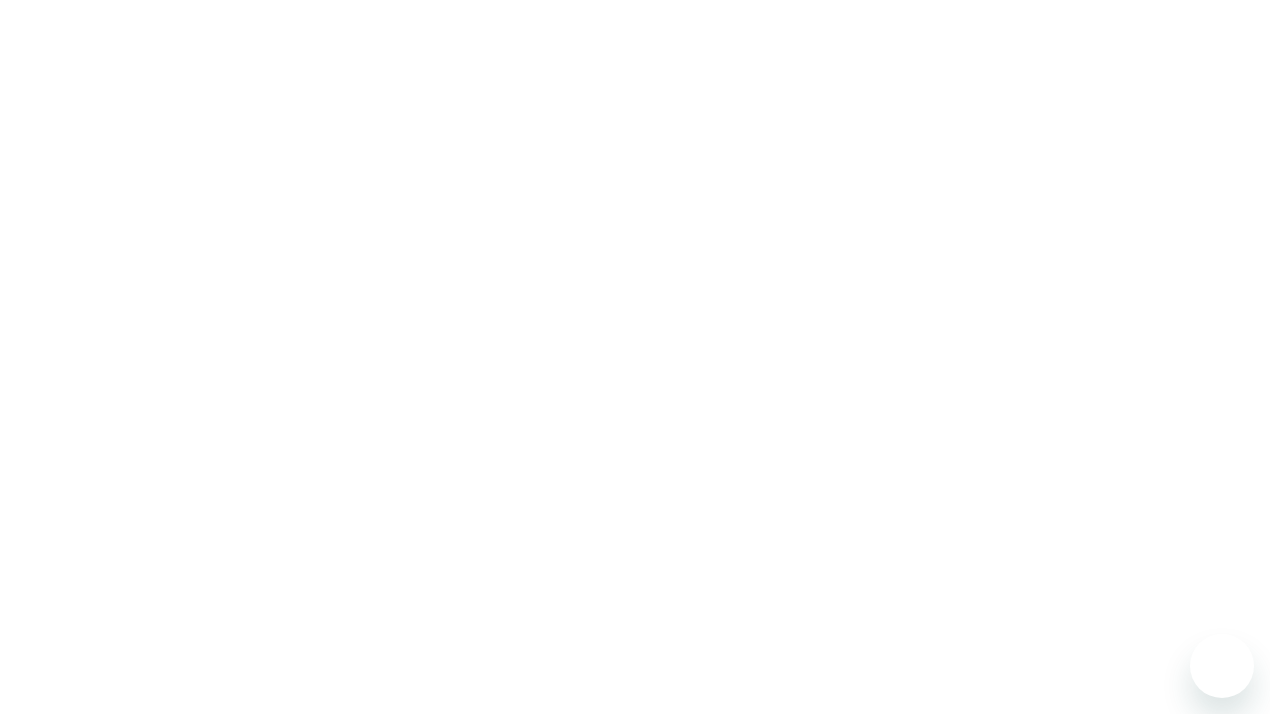 scroll, scrollTop: 0, scrollLeft: 0, axis: both 